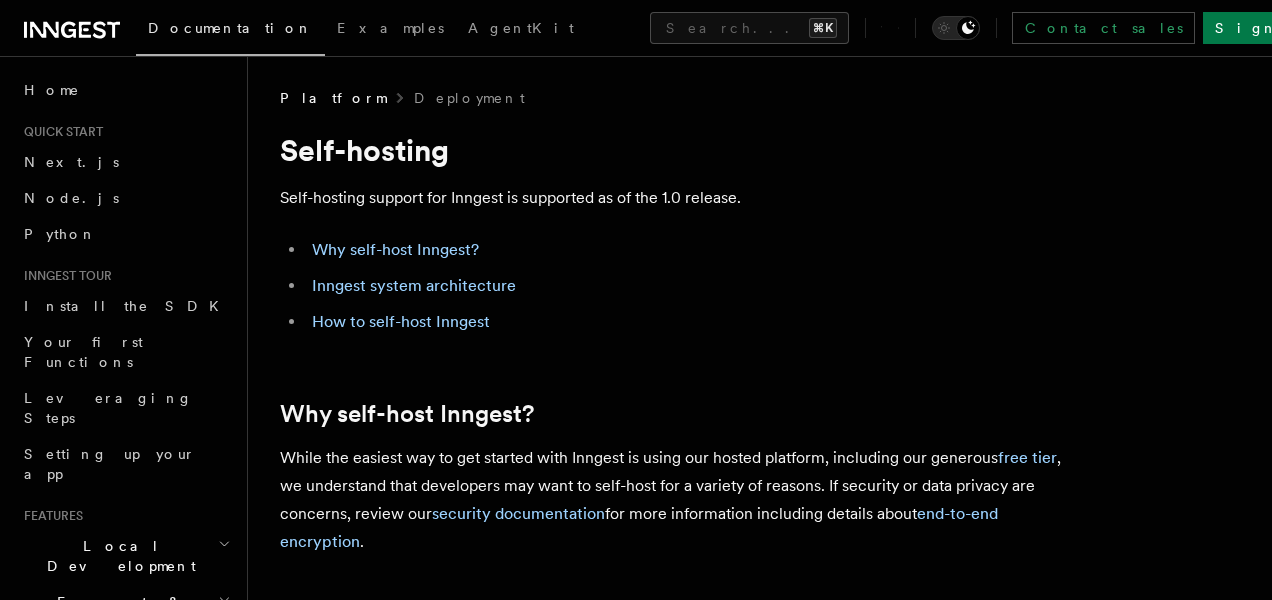 scroll, scrollTop: 0, scrollLeft: 0, axis: both 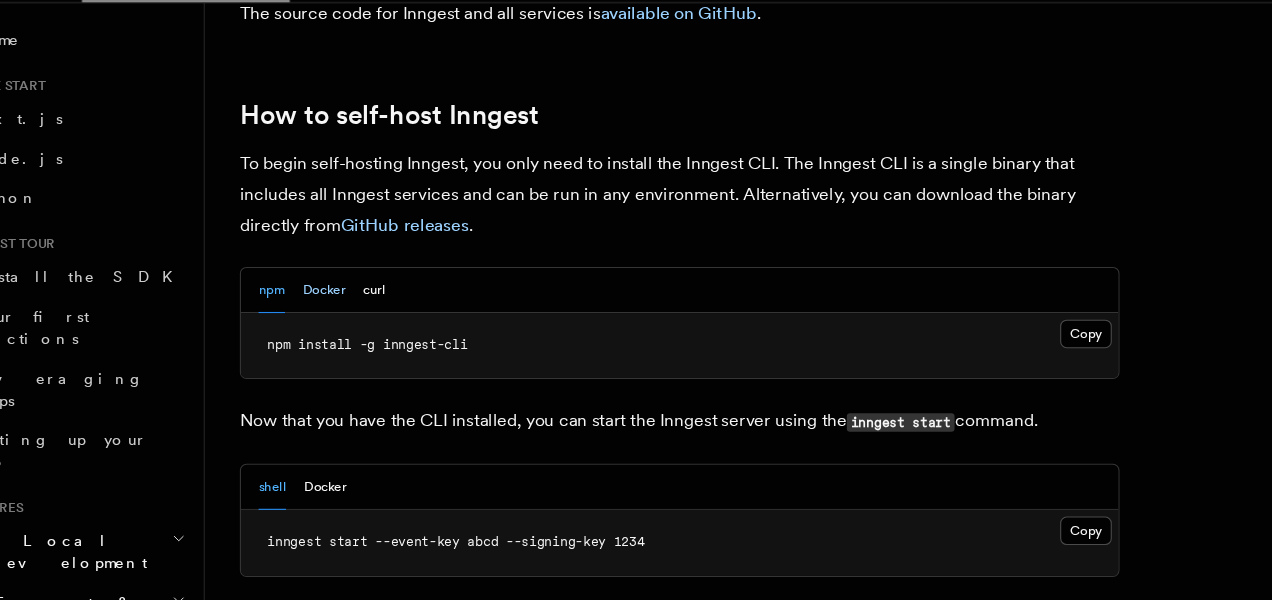 click on "Docker" at bounding box center (356, 318) 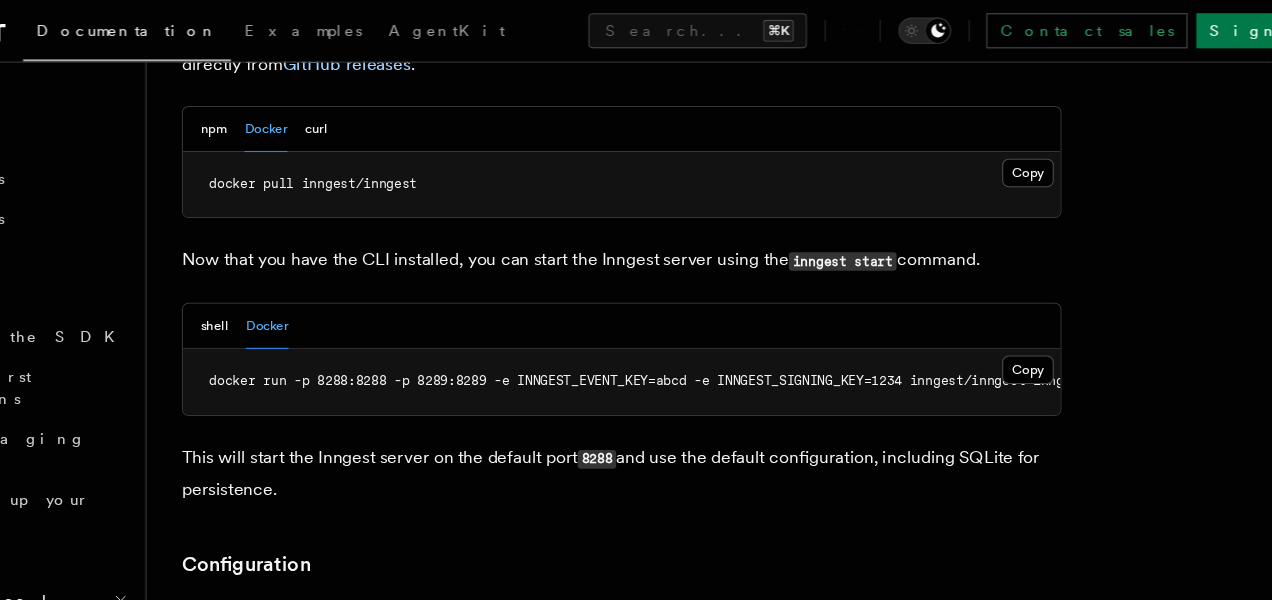 scroll, scrollTop: 2114, scrollLeft: 0, axis: vertical 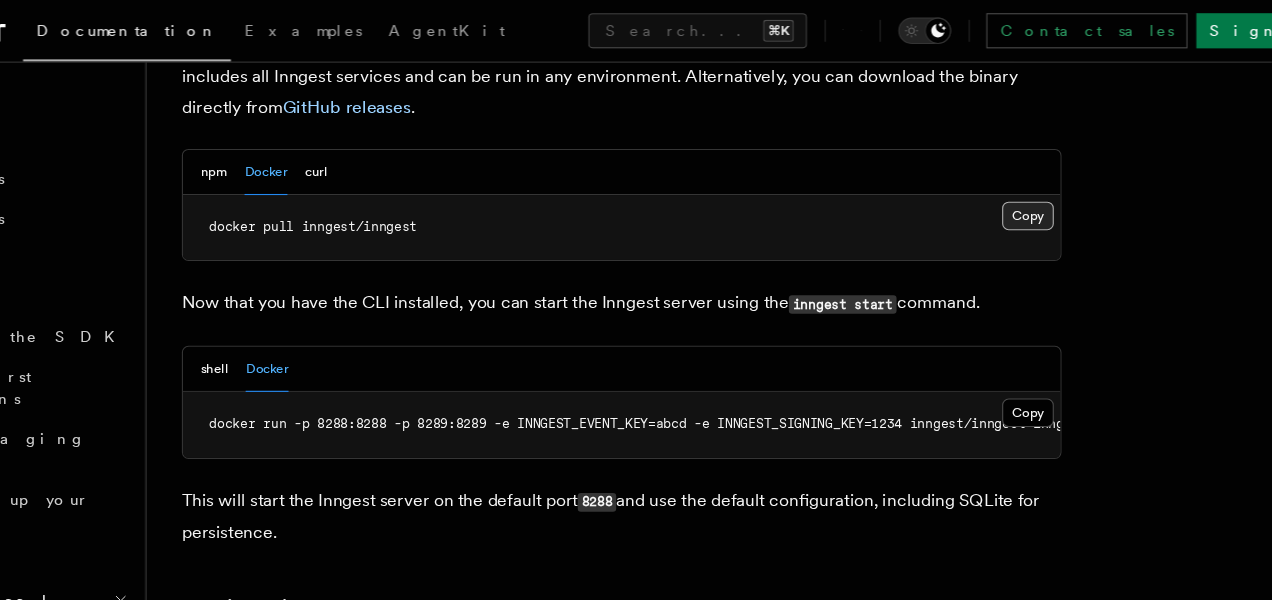 click on "Copy Copied" at bounding box center (1049, 196) 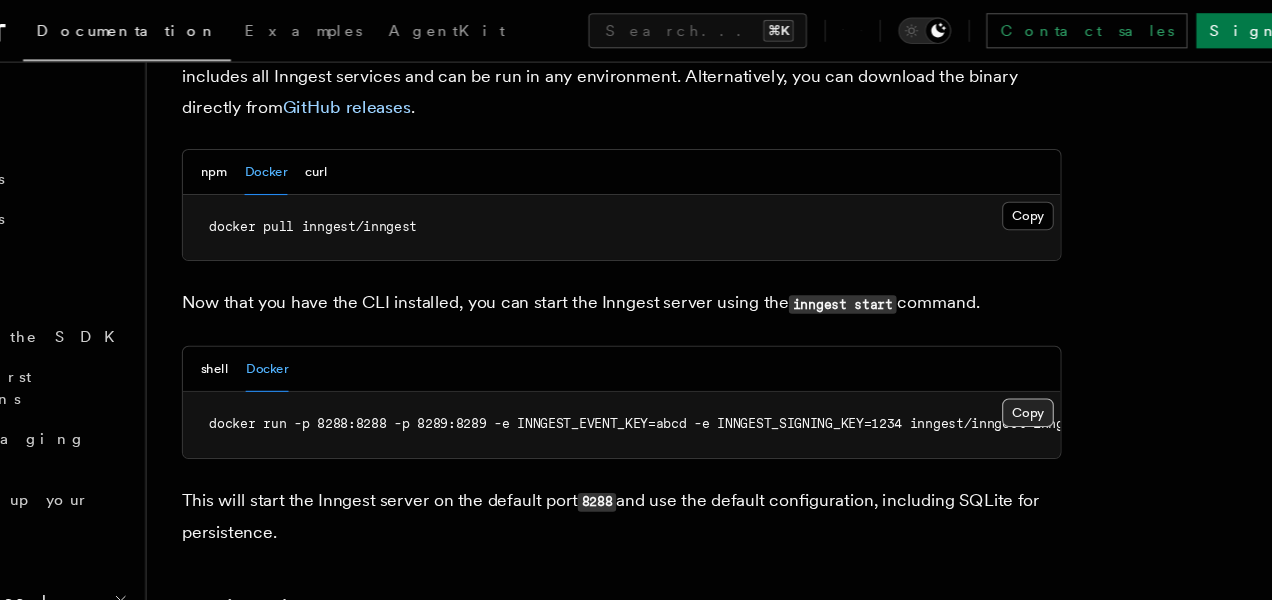 click on "Copy Copied" at bounding box center (1049, 375) 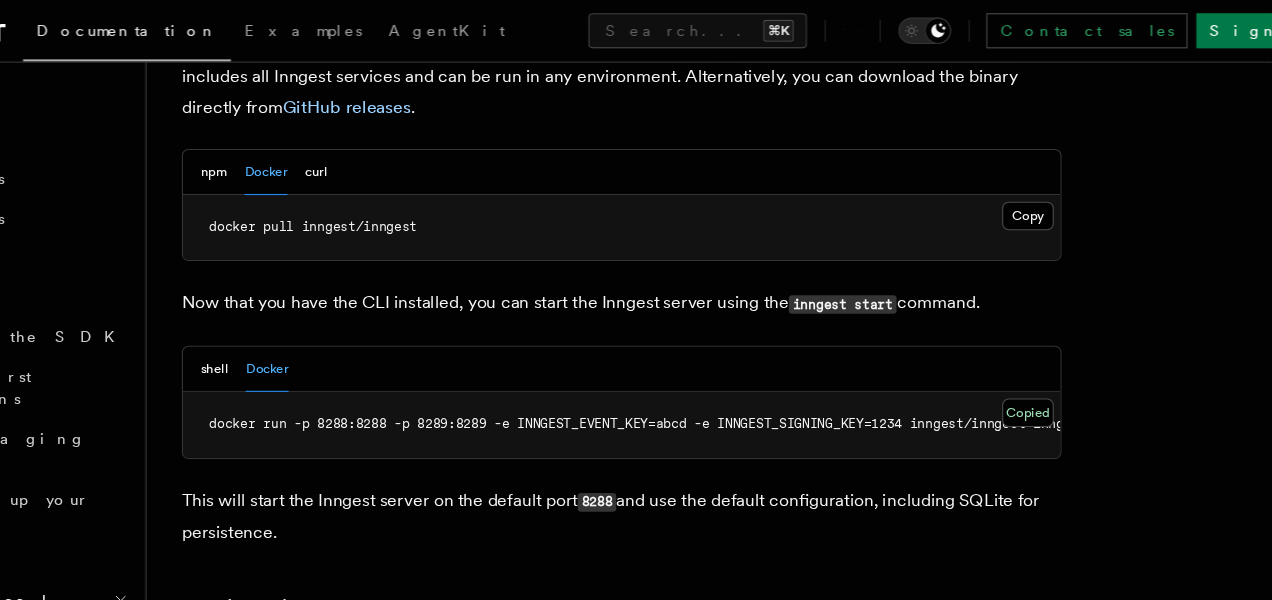 type 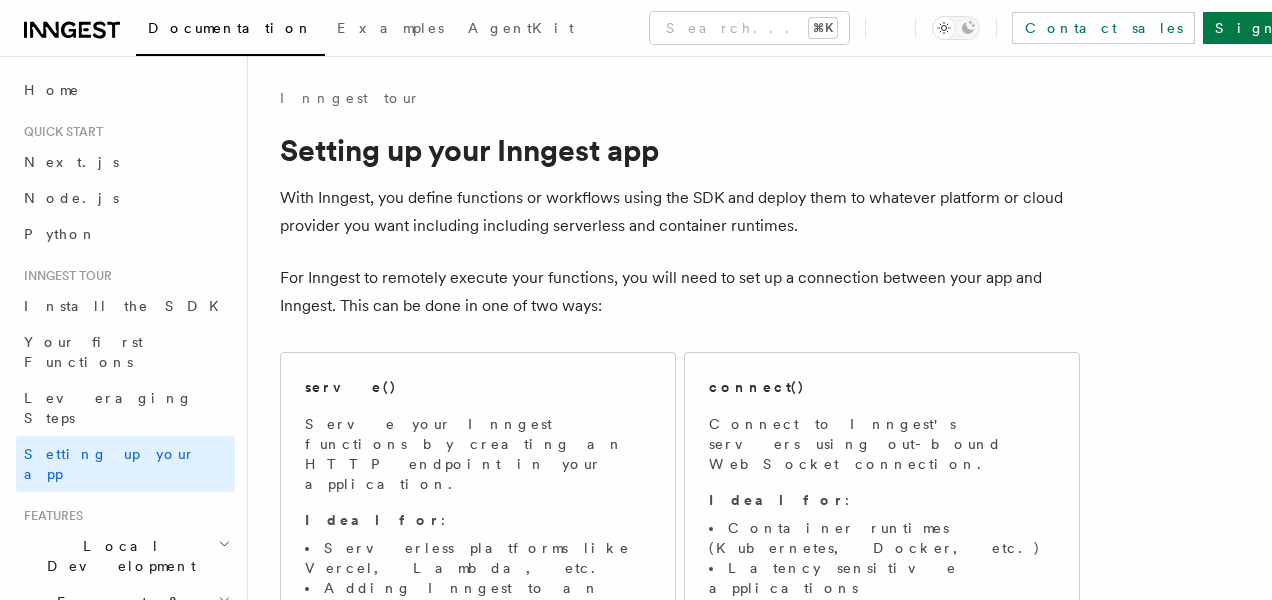 scroll, scrollTop: 0, scrollLeft: 0, axis: both 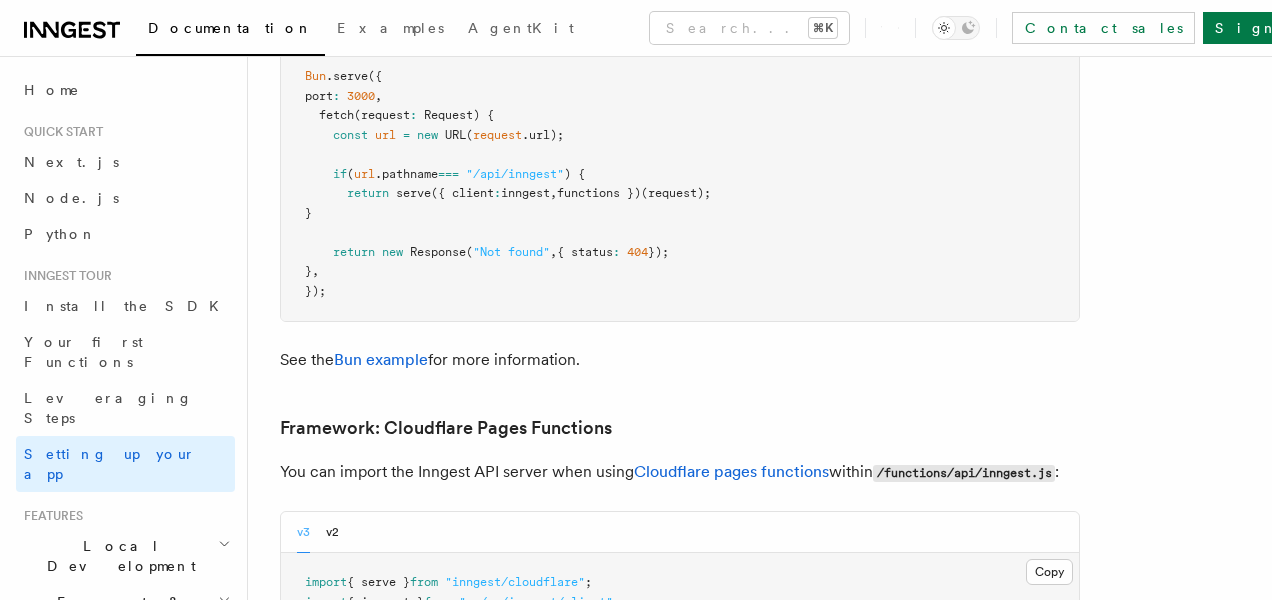 click 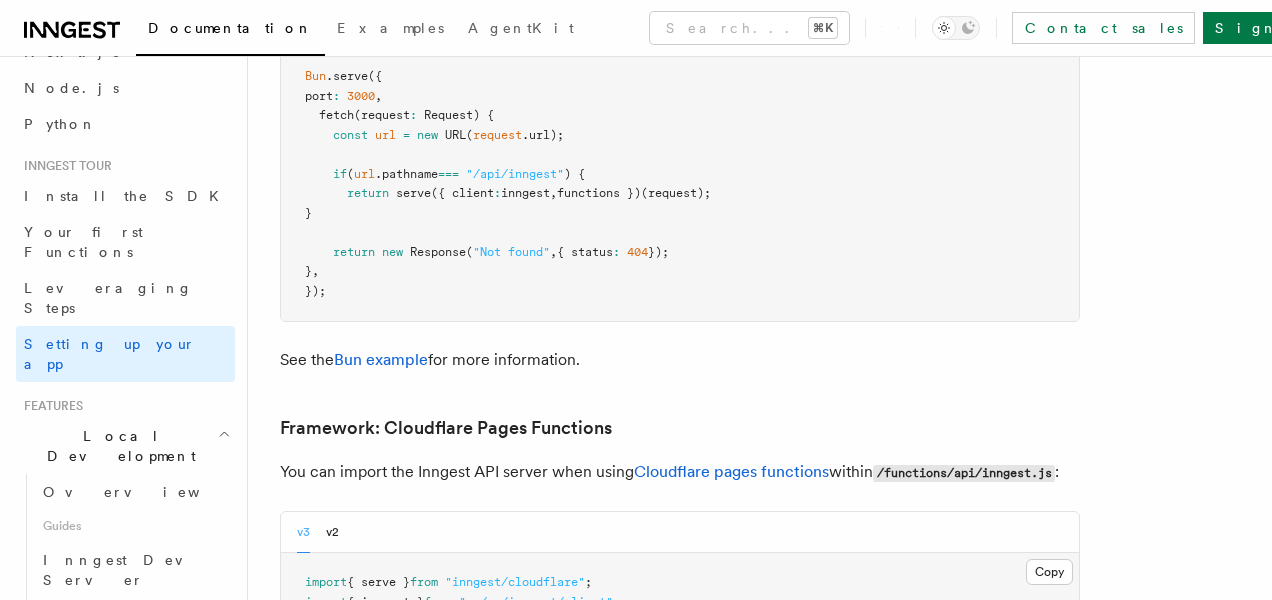 scroll, scrollTop: 113, scrollLeft: 0, axis: vertical 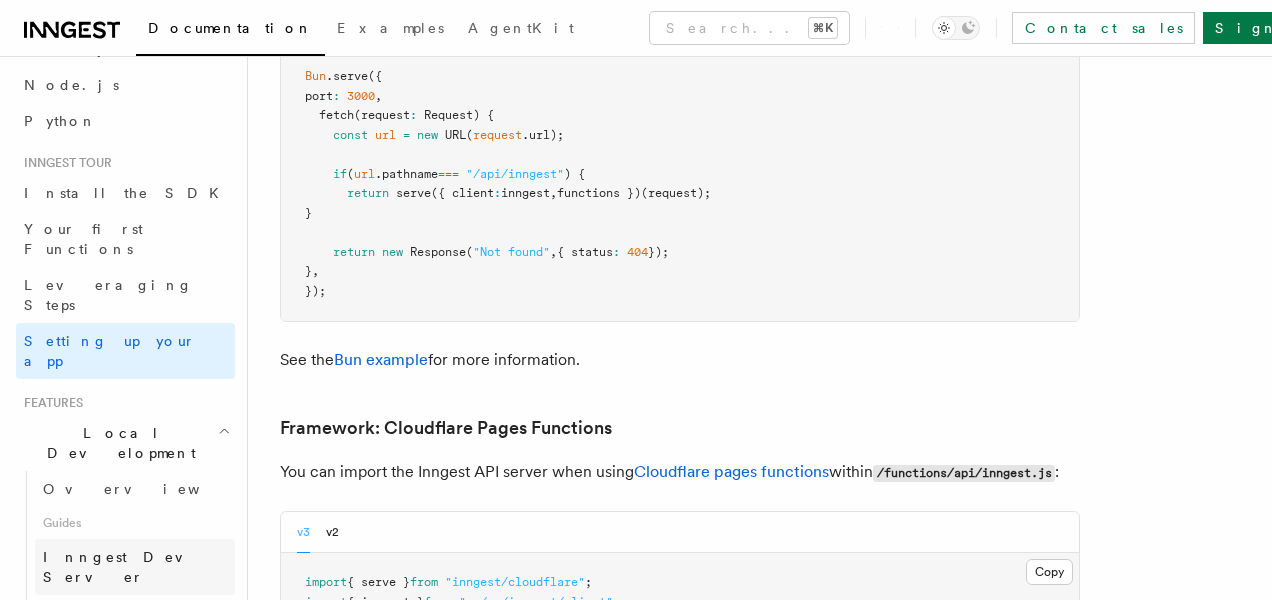 click on "Inngest Dev Server" at bounding box center [128, 567] 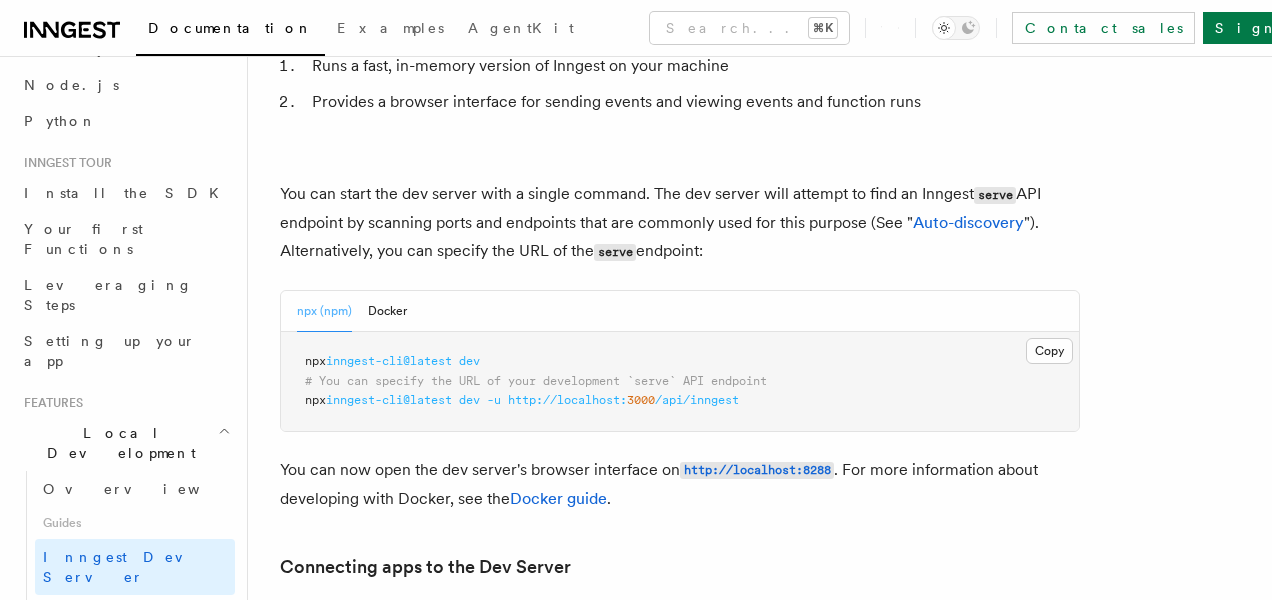 scroll, scrollTop: 205, scrollLeft: 0, axis: vertical 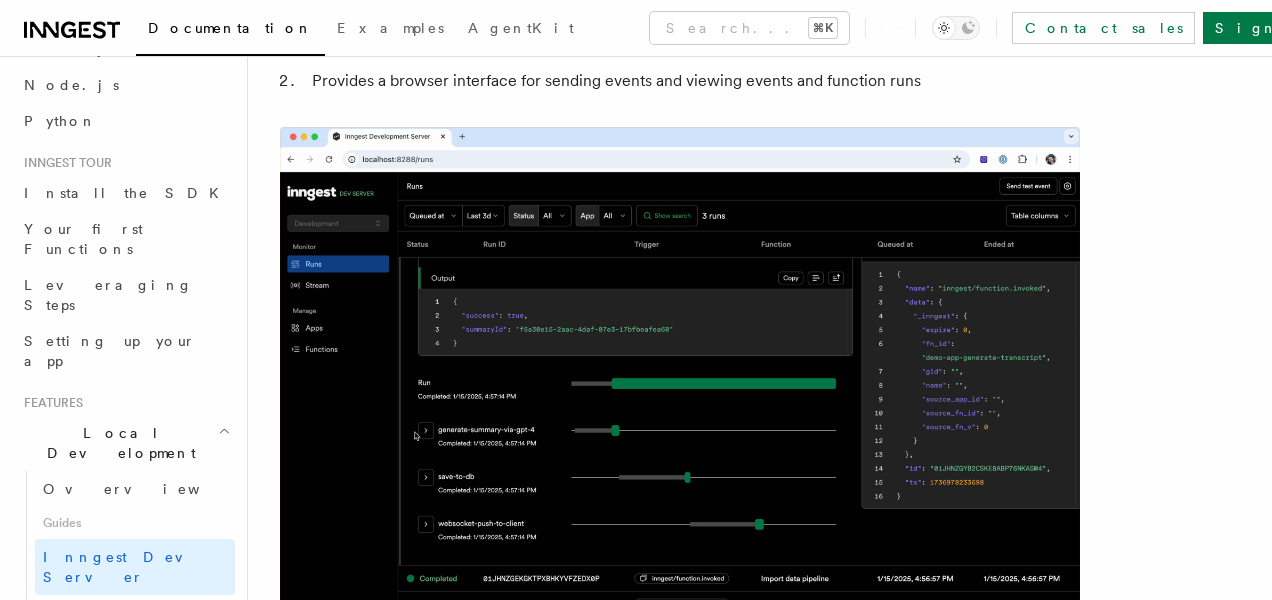 click at bounding box center (680, 399) 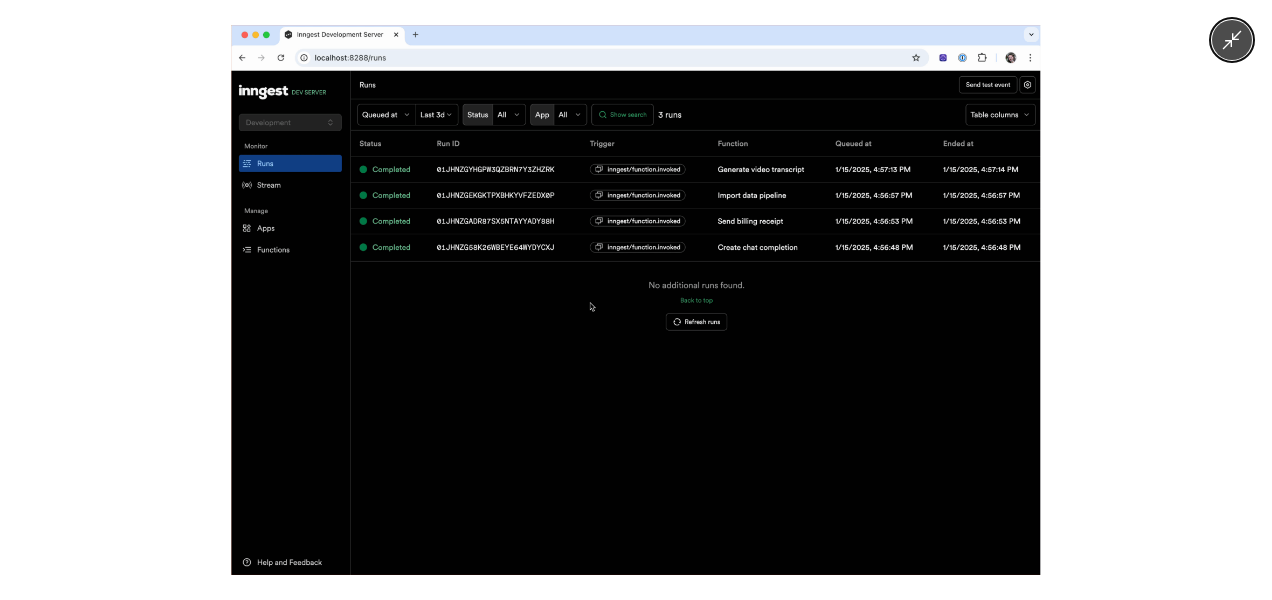 click at bounding box center (635, 300) 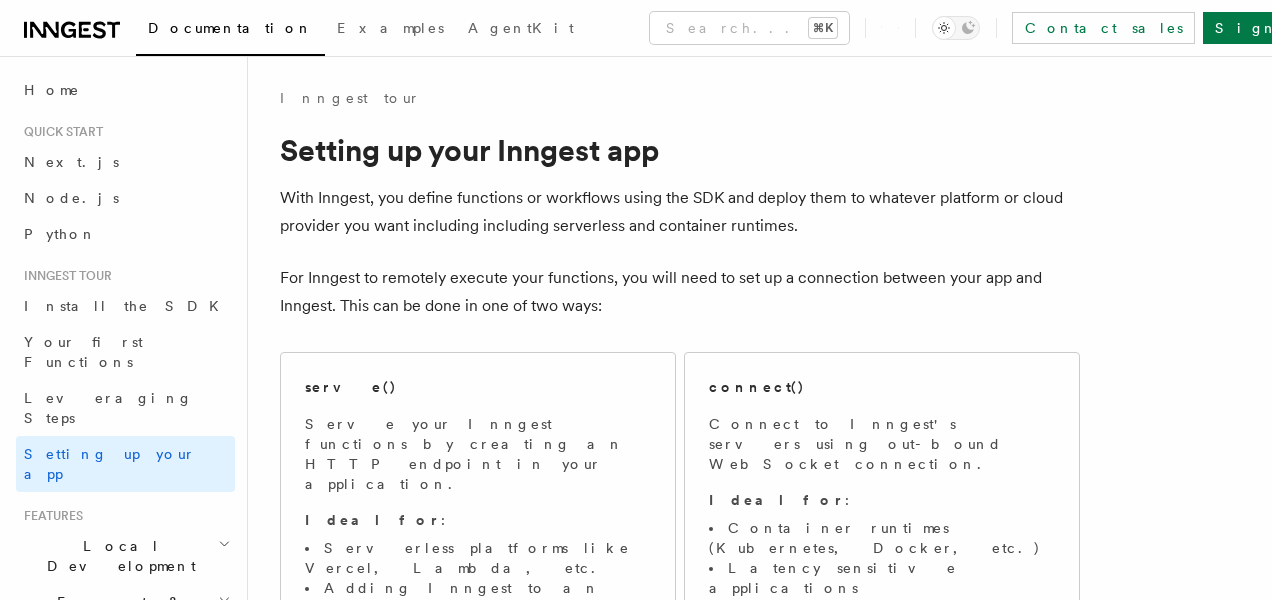 scroll, scrollTop: 0, scrollLeft: 0, axis: both 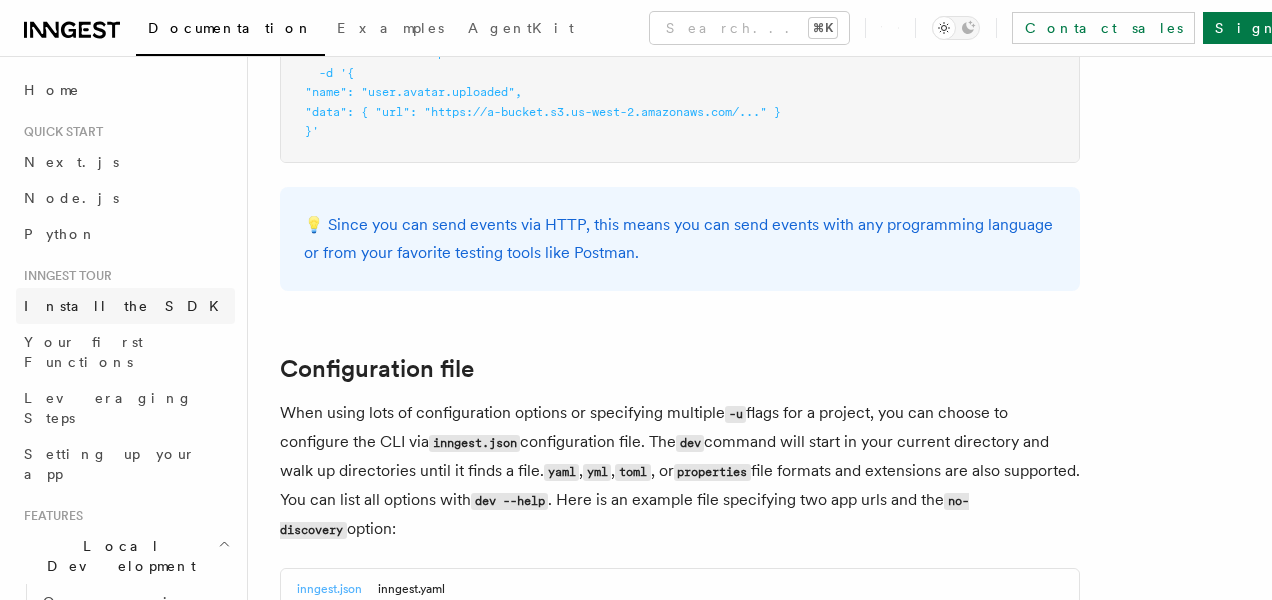 click on "Install the SDK" at bounding box center [127, 306] 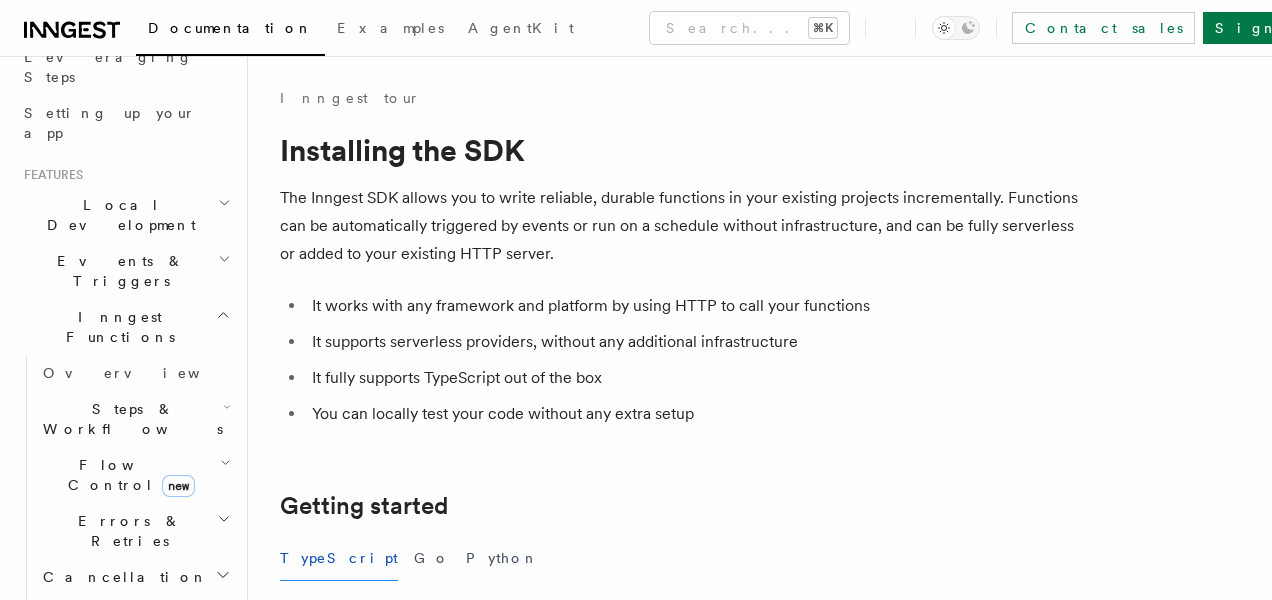 scroll, scrollTop: 334, scrollLeft: 0, axis: vertical 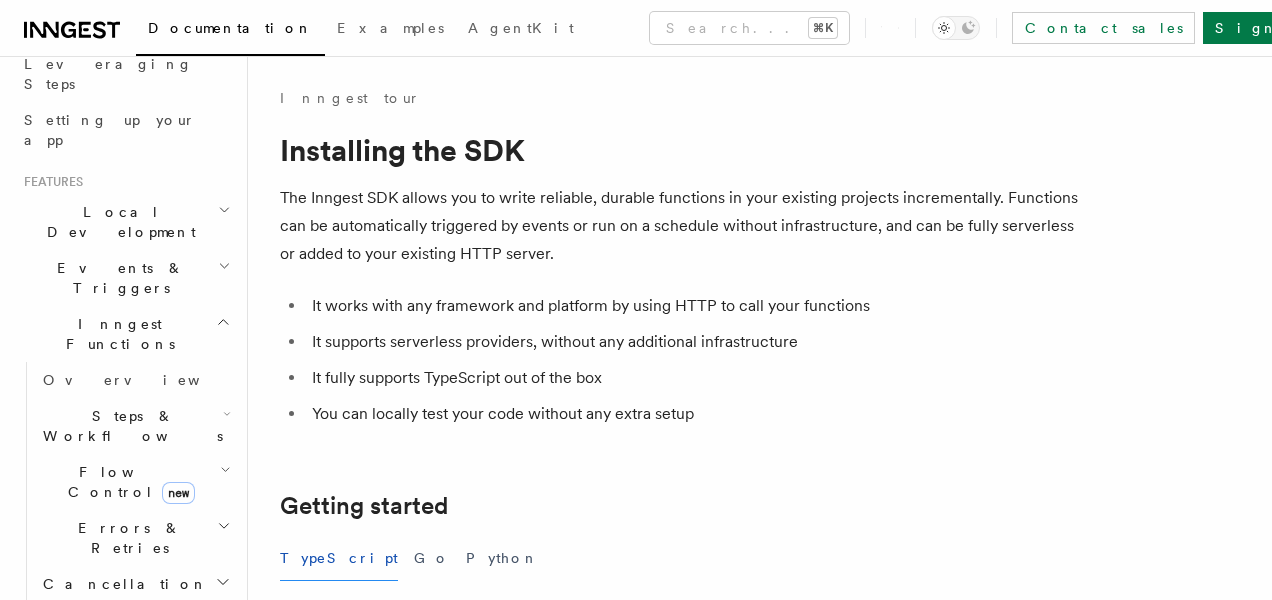 click on "Local Development" at bounding box center (117, 222) 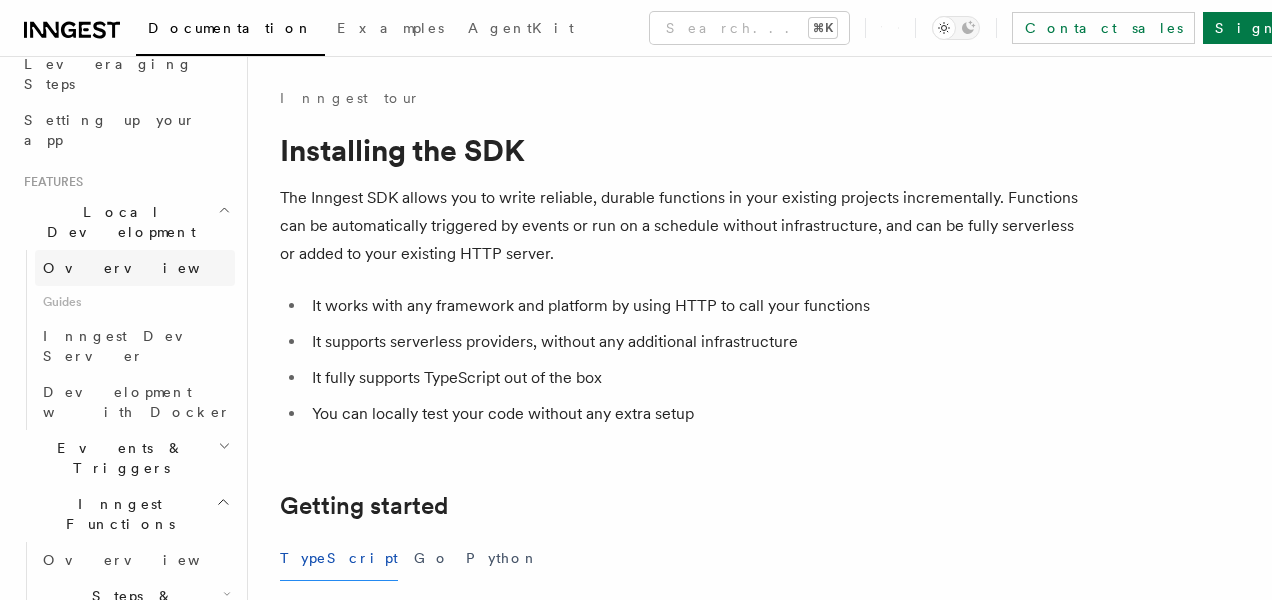 click on "Overview" at bounding box center (135, 268) 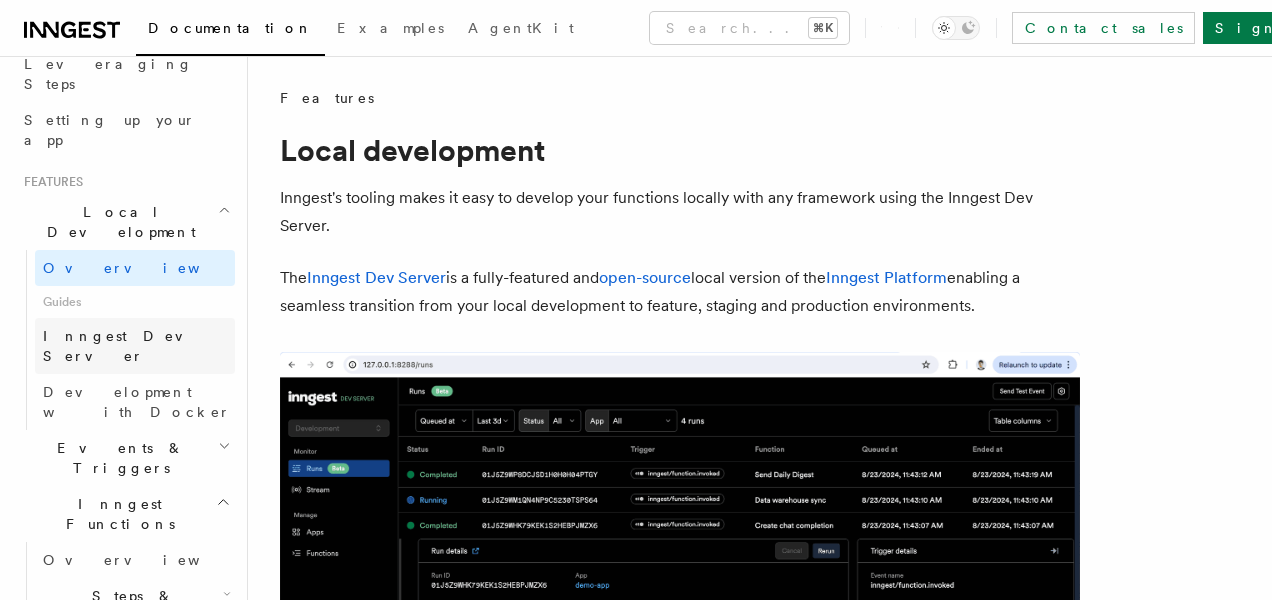 click on "Inngest Dev Server" at bounding box center (139, 346) 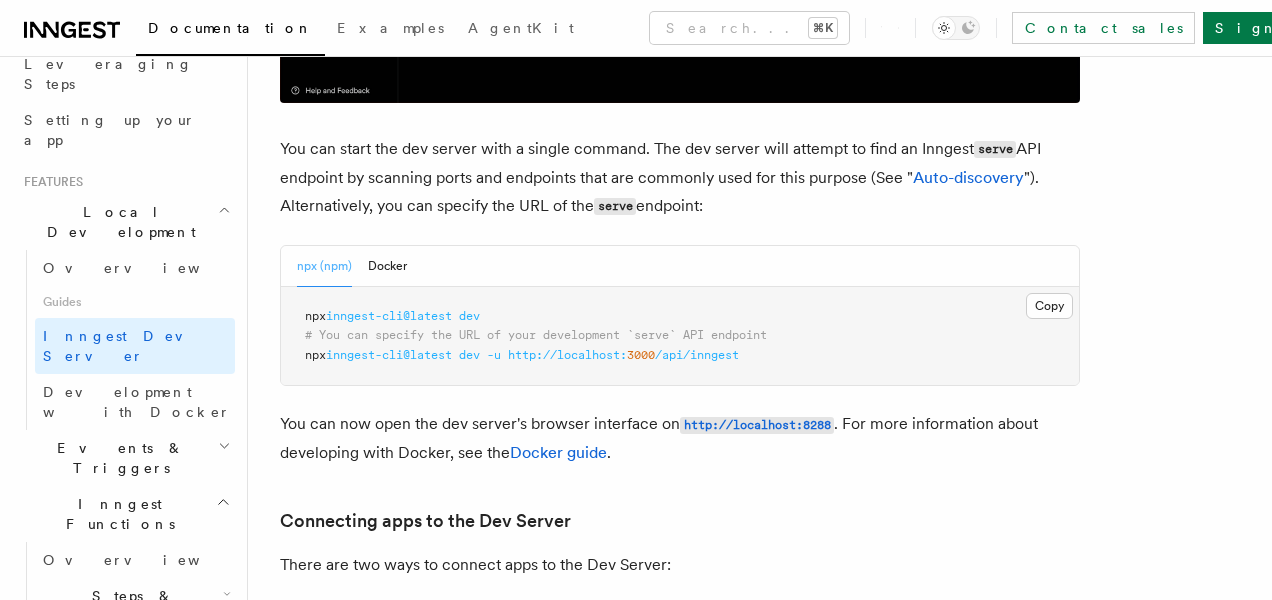 scroll, scrollTop: 774, scrollLeft: 0, axis: vertical 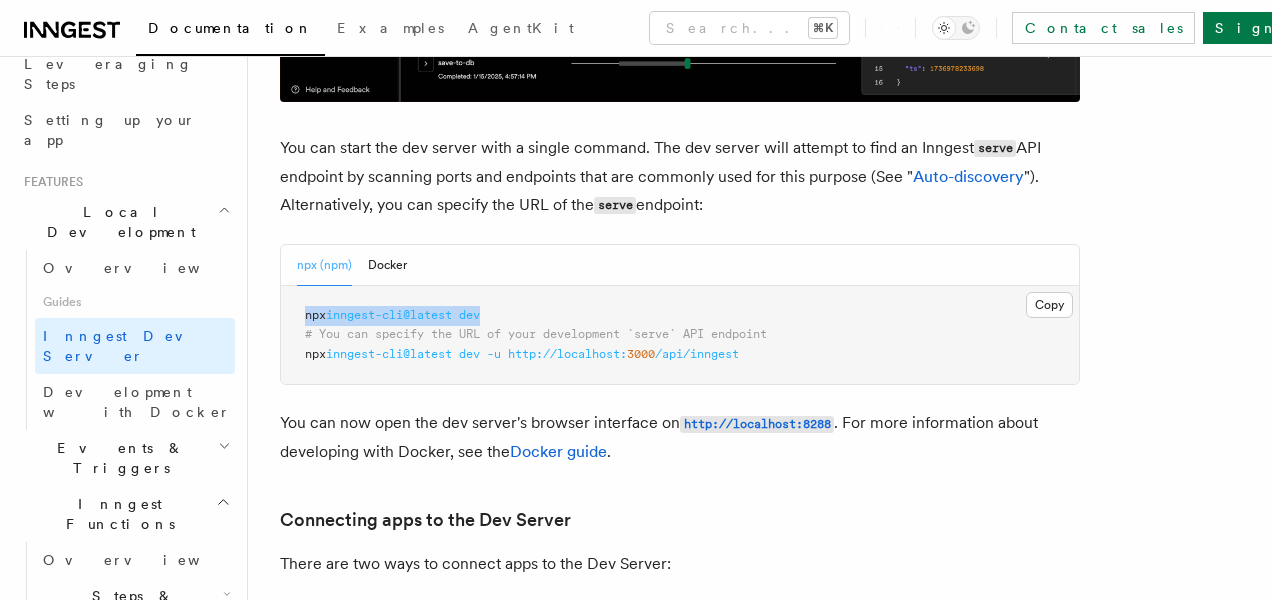 drag, startPoint x: 500, startPoint y: 316, endPoint x: 268, endPoint y: 311, distance: 232.05388 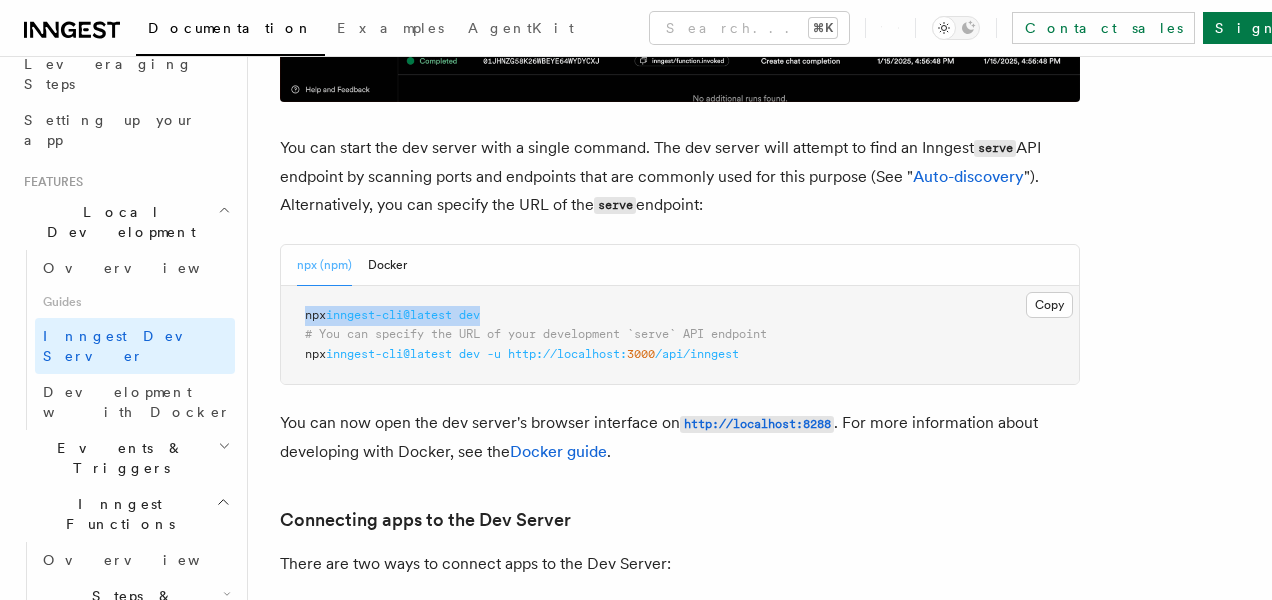 click on "Features Local Development Inngest Dev Server
The Inngest dev server is an  open source  environment that:
Runs a fast, in-memory version of Inngest on your machine
Provides a browser interface for sending events and viewing events and function runs
You can start the dev server with a single command. The dev server will attempt to find an Inngest  serve  API endpoint by scanning ports and endpoints that are commonly used for this purpose (See " Auto-discovery "). Alternatively, you can specify the URL of the  serve  endpoint:
npx (npm) Docker Copy Copied npx  inngest-cli@latest   dev
# You can specify the URL of your development `serve` API endpoint
npx  inngest-cli@latest   dev   -u   http://localhost: 3000 /api/inngest
You can now open the dev server's browser interface on  http://localhost:8288 . For more information about developing with Docker, see the  Docker guide .
Connecting apps to the Dev Server
There are two ways to connect apps to the Dev Server:
Automatically ")." at bounding box center [760, 3051] 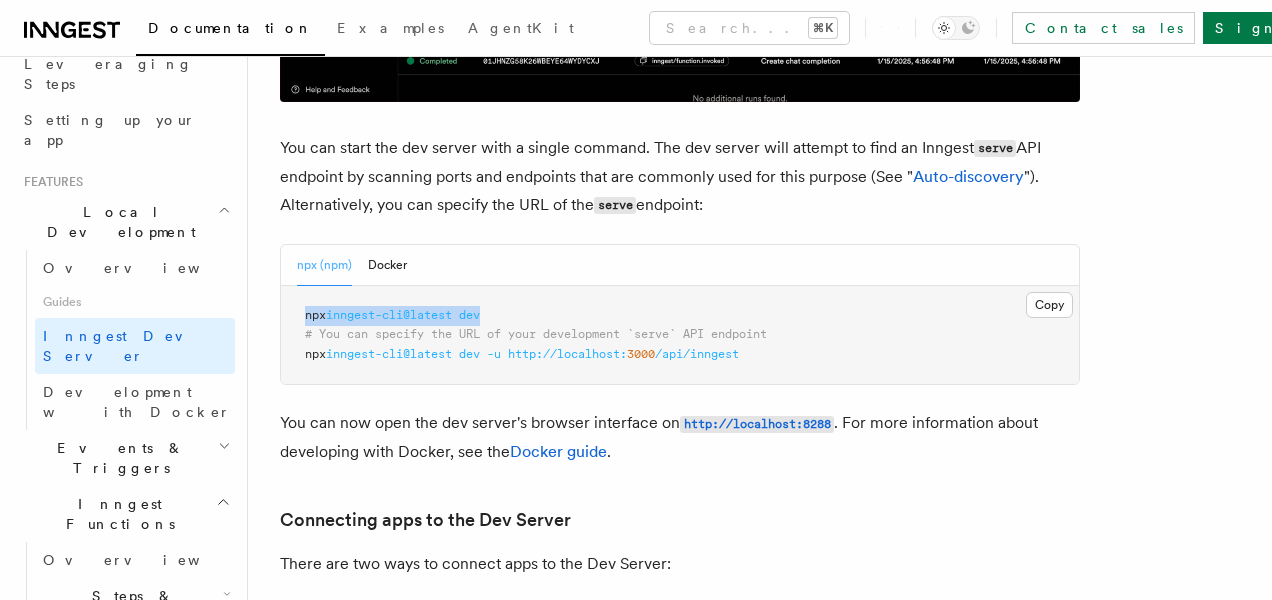 copy on "npx  inngest-cli@latest   dev" 